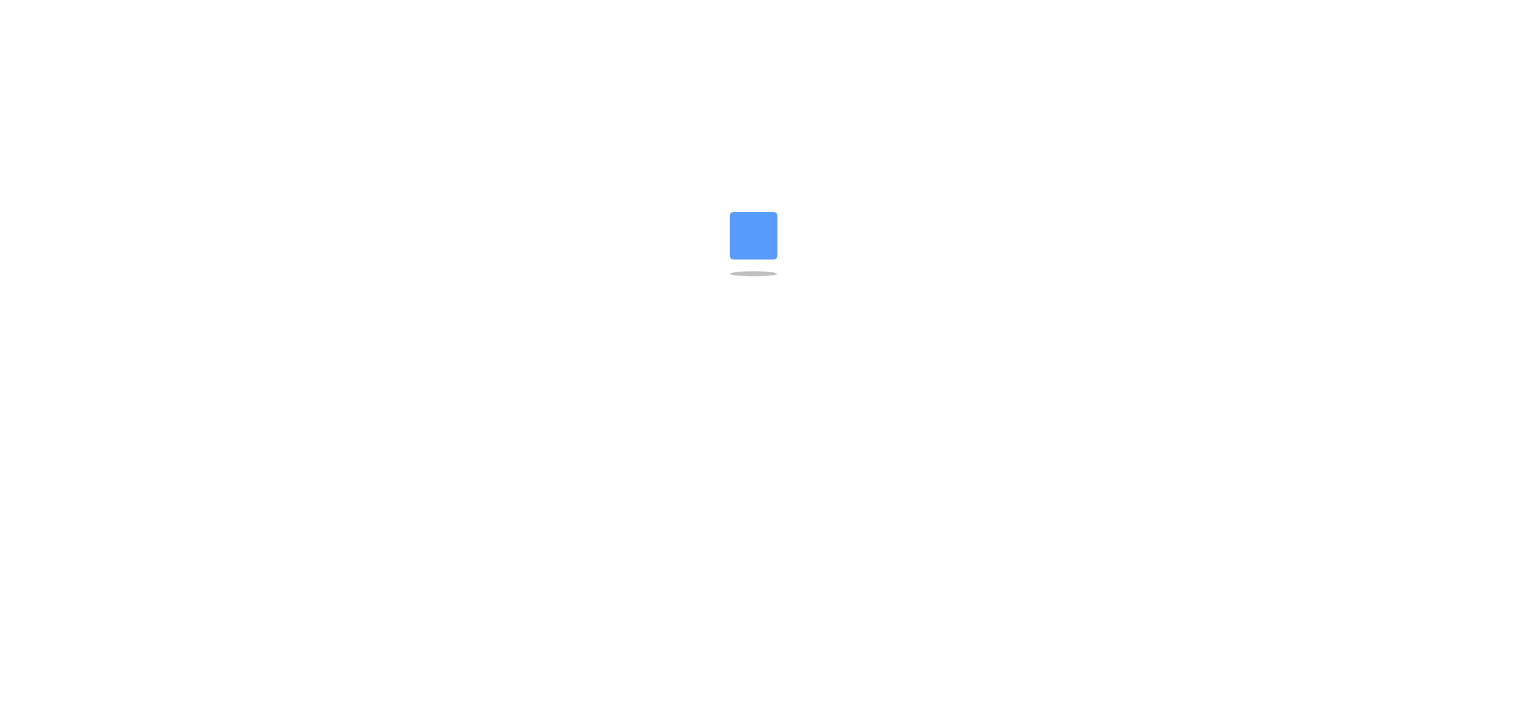 scroll, scrollTop: 0, scrollLeft: 0, axis: both 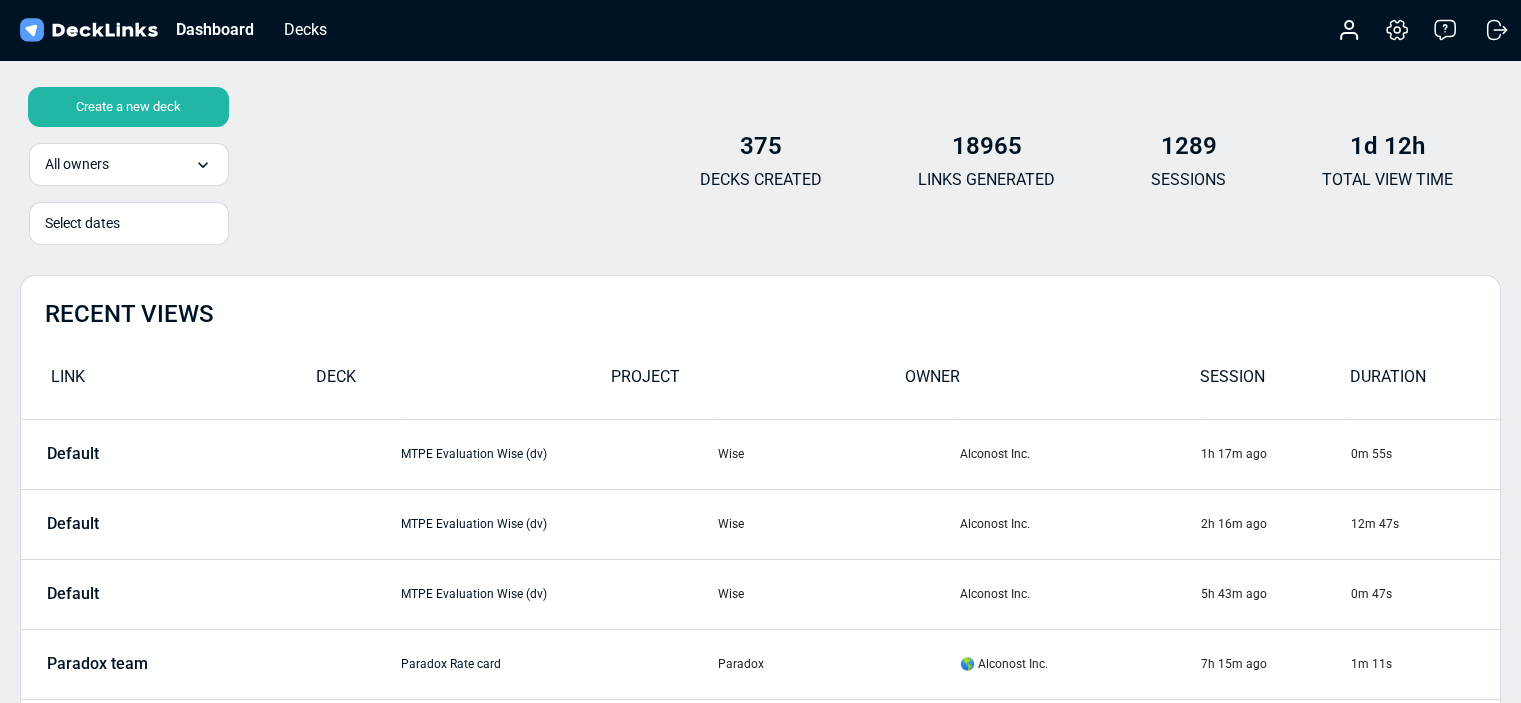 click on "Dashboard Decks Account Settings & billing Help Logout" at bounding box center (760, 30) 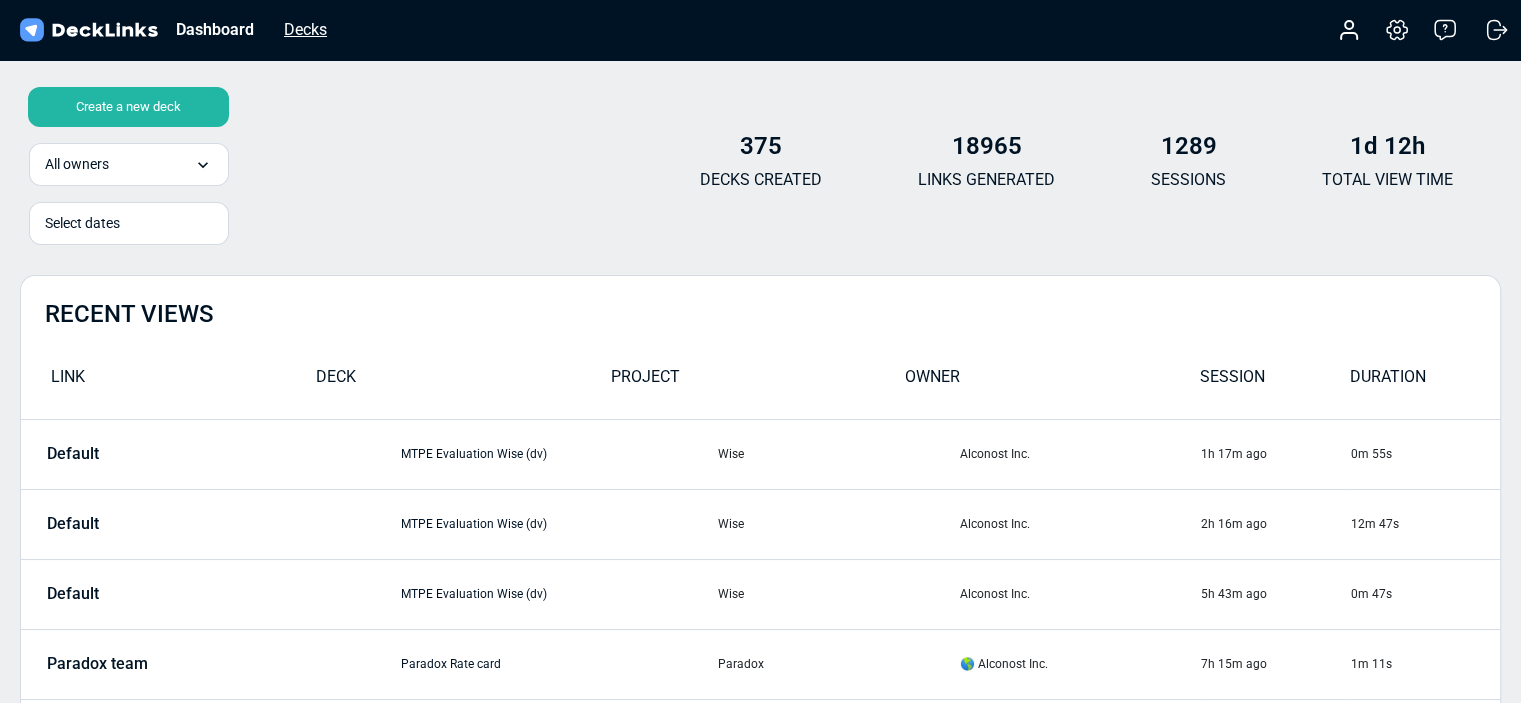 click on "Decks" at bounding box center [305, 29] 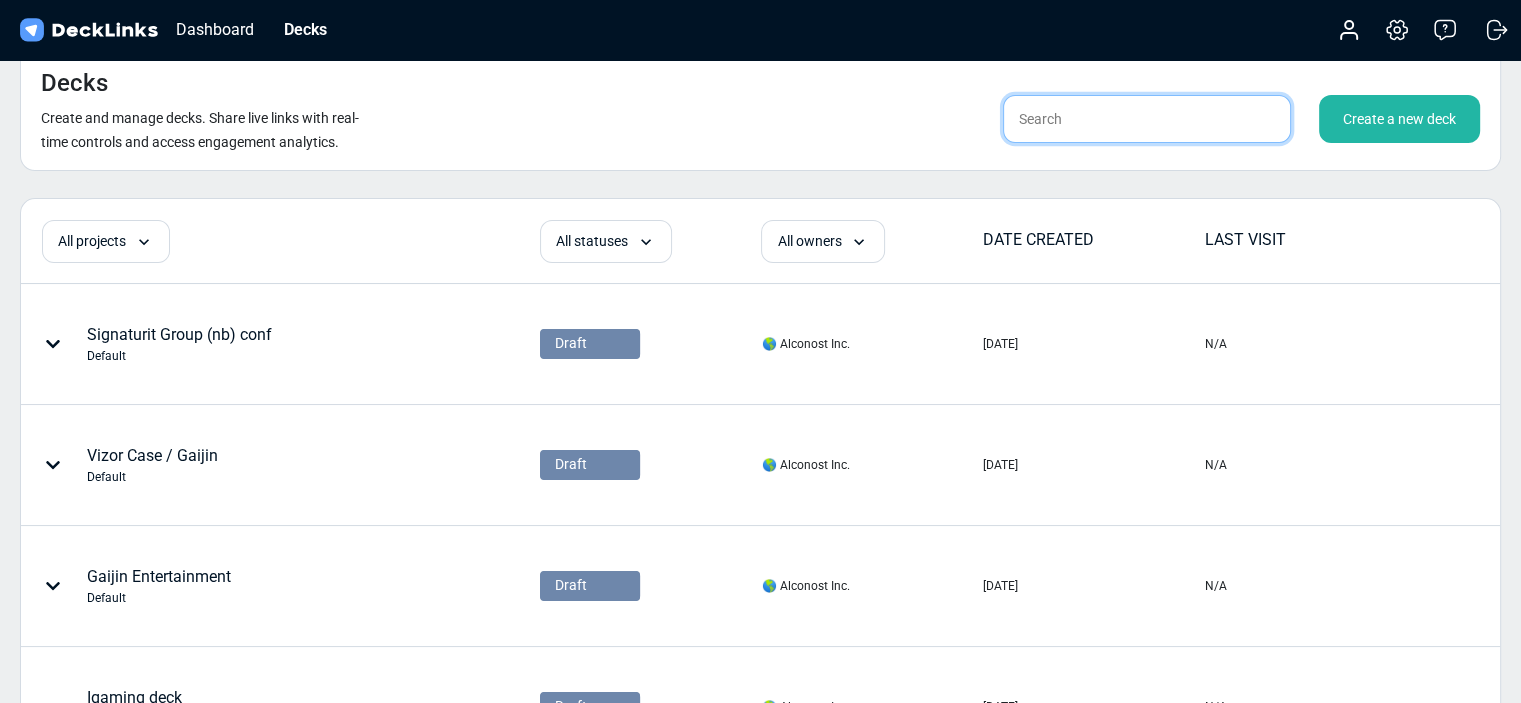 click at bounding box center (1147, 119) 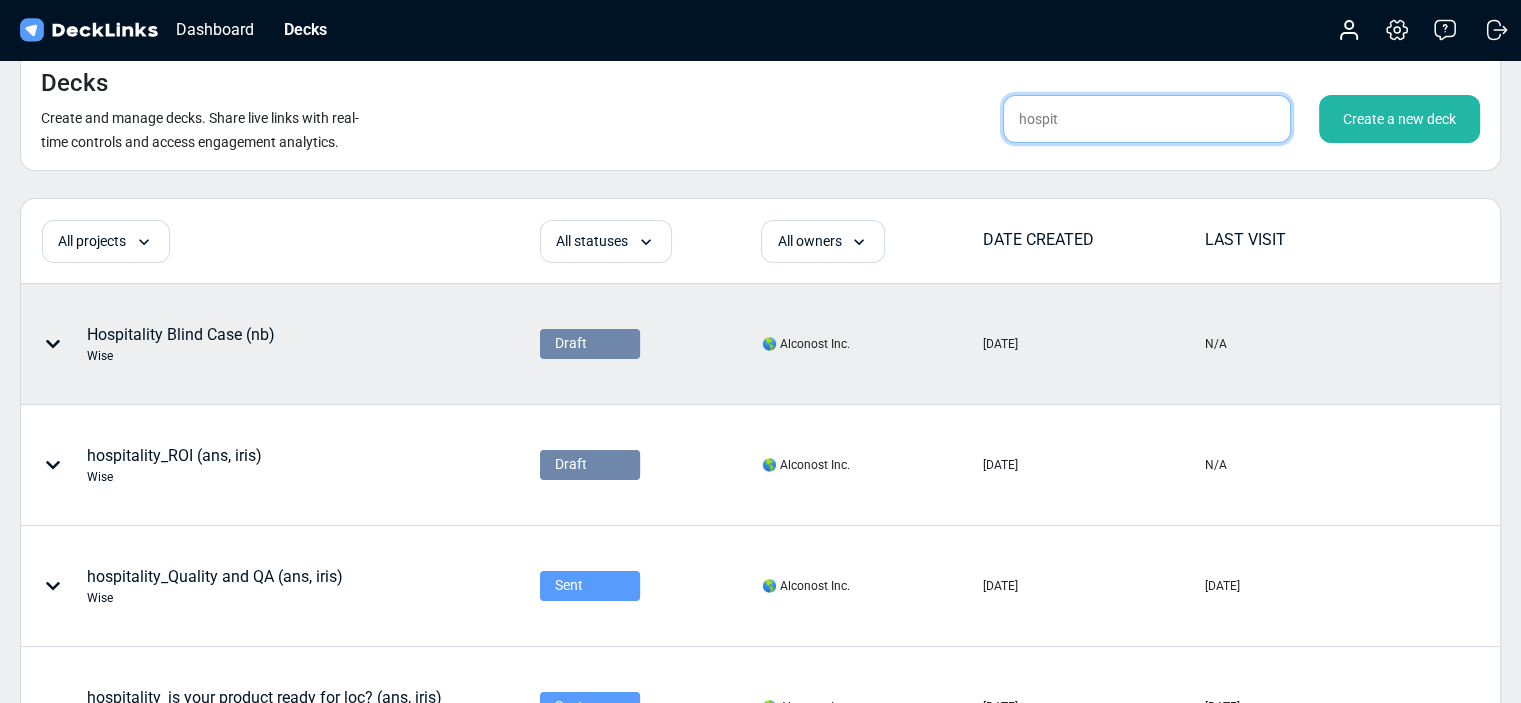 type on "hospit" 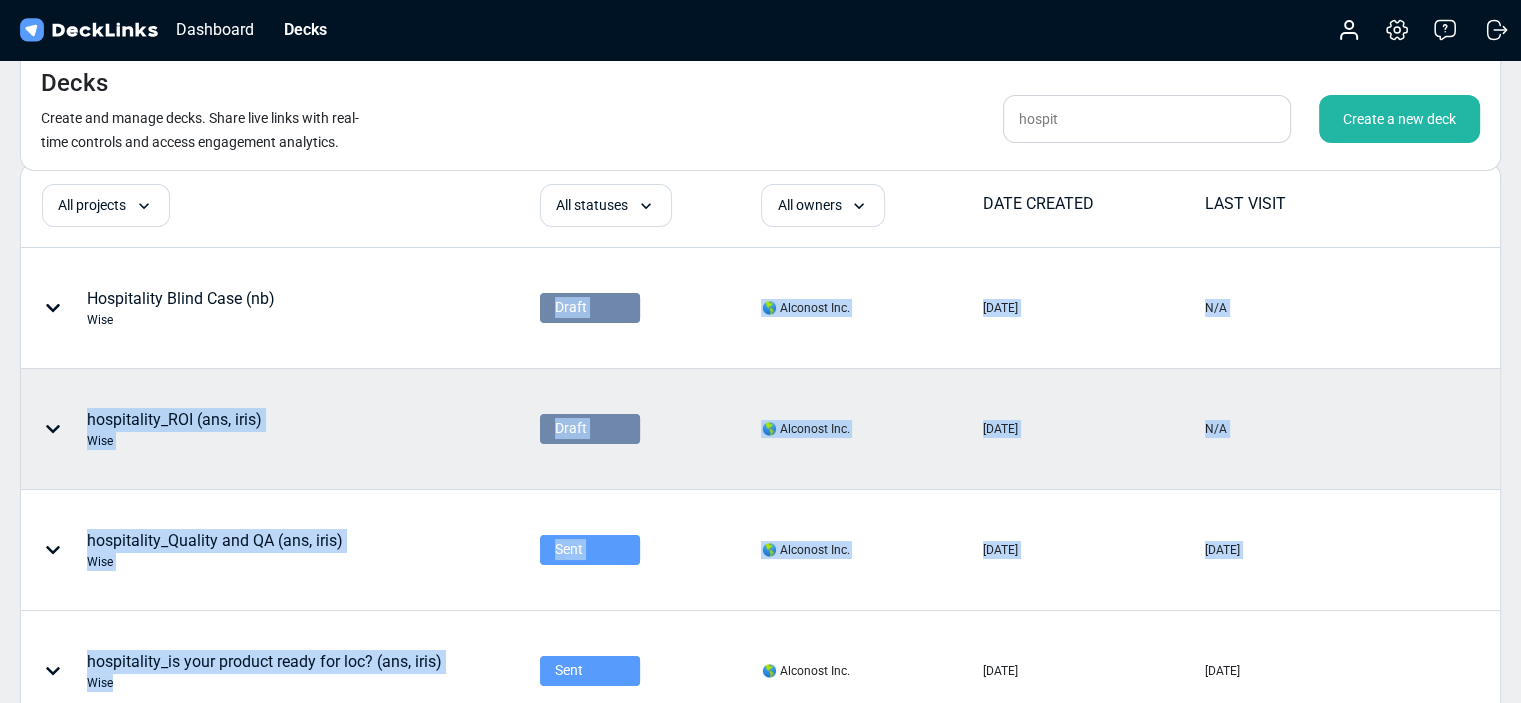 scroll, scrollTop: 92, scrollLeft: 0, axis: vertical 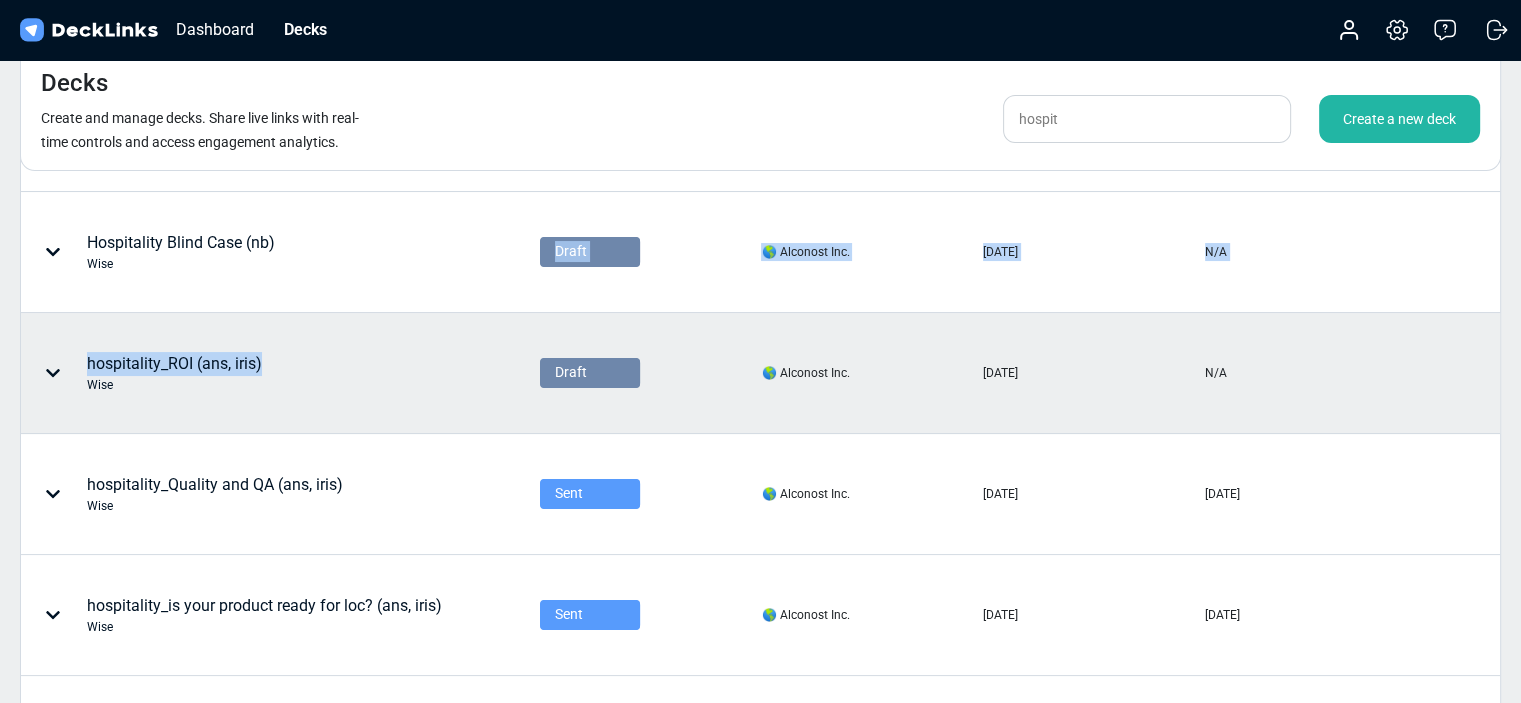 drag, startPoint x: 224, startPoint y: 372, endPoint x: 280, endPoint y: 363, distance: 56.718605 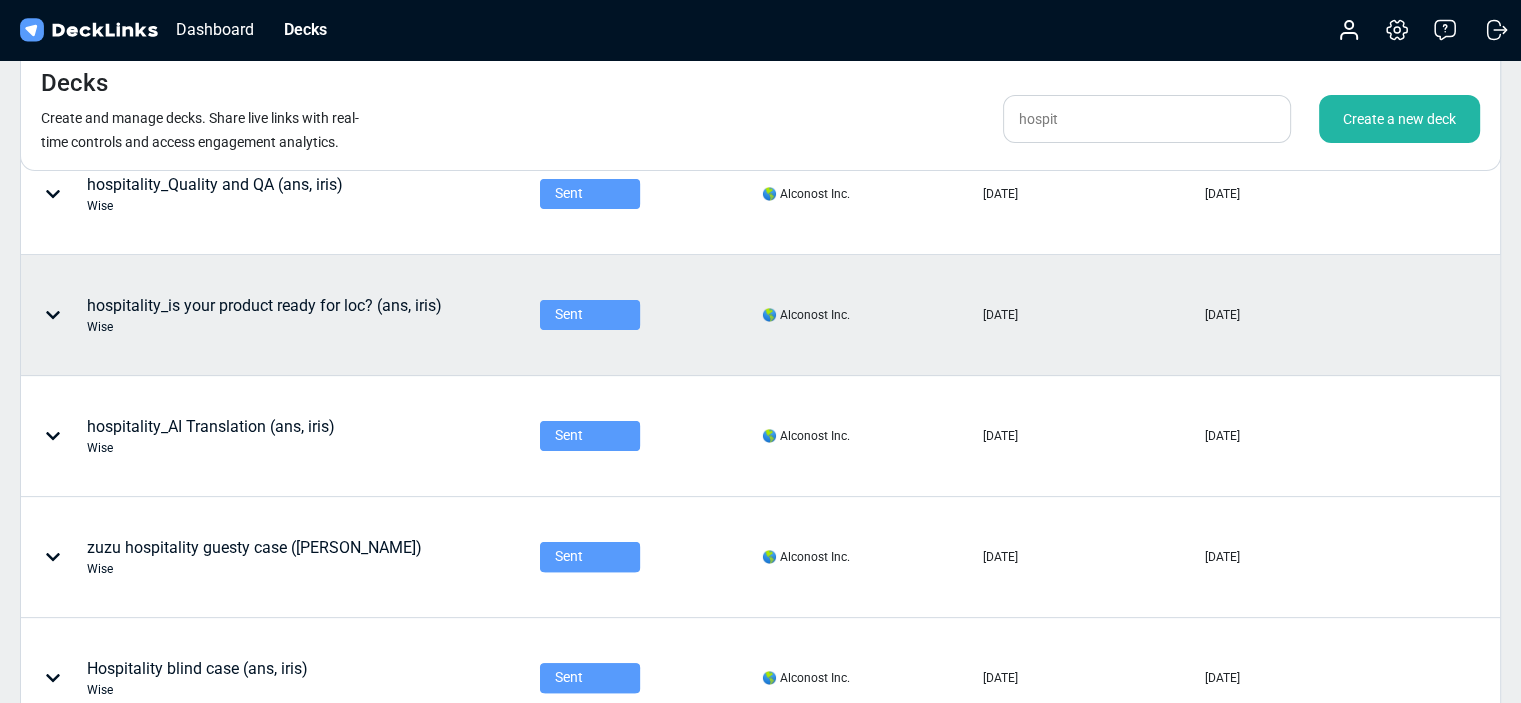 scroll, scrollTop: 492, scrollLeft: 0, axis: vertical 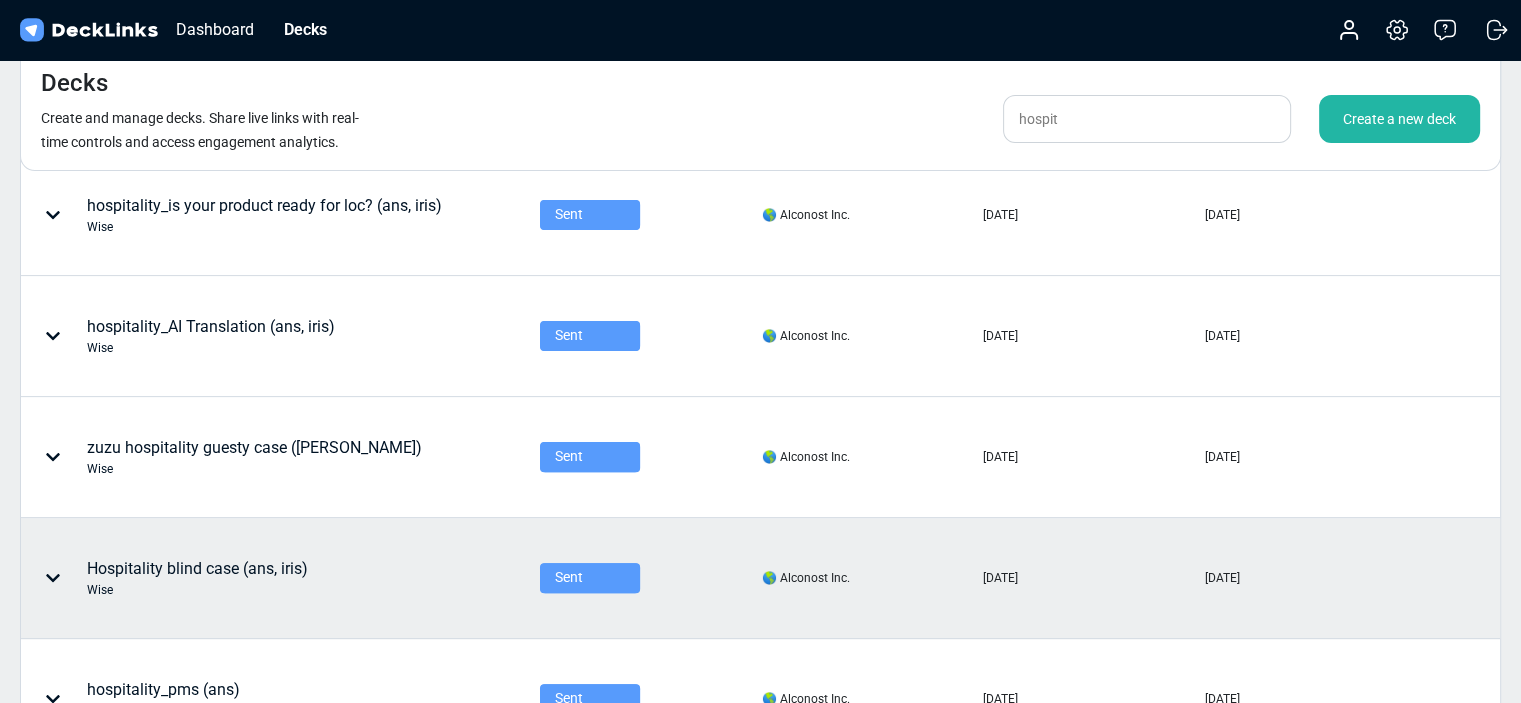 click on "Hospitality blind case (ans, iris) Wise" at bounding box center (197, 578) 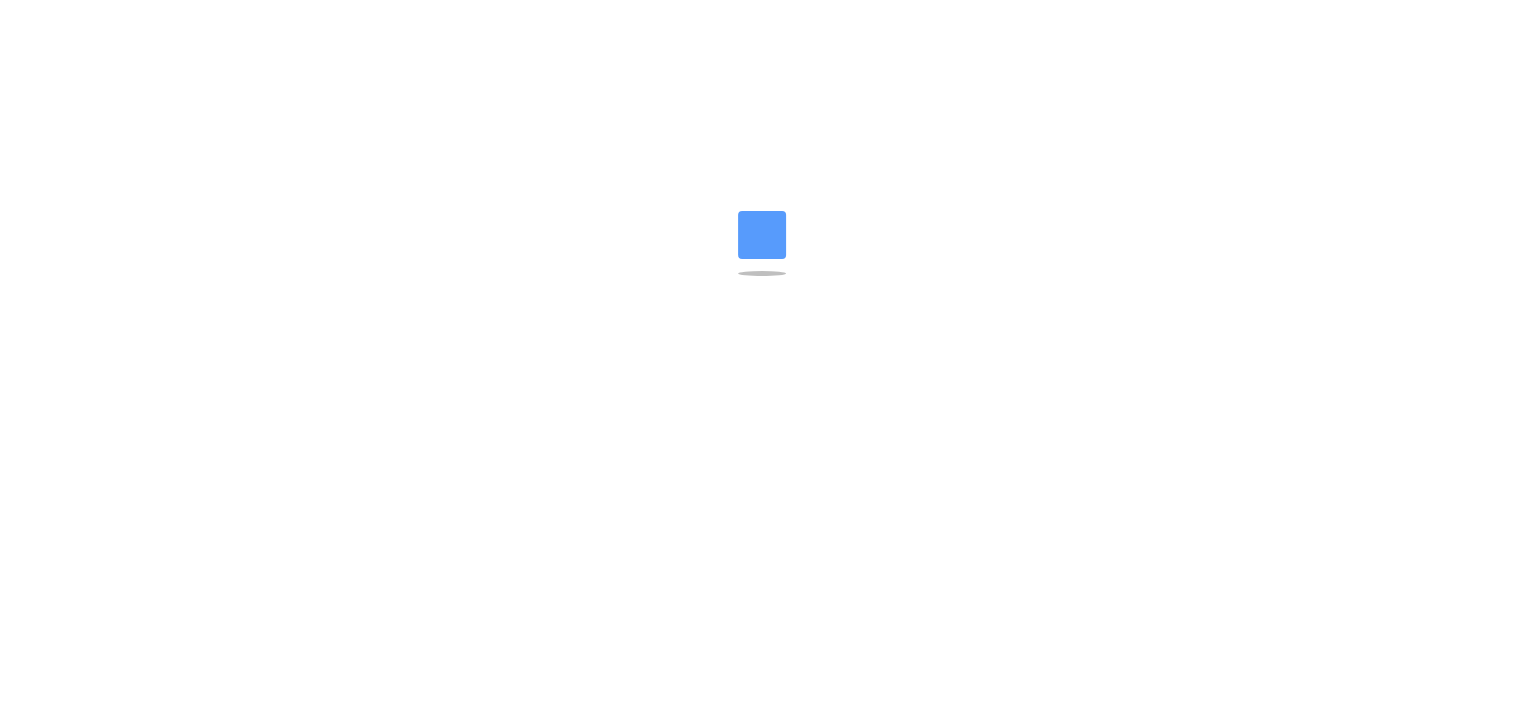scroll, scrollTop: 0, scrollLeft: 0, axis: both 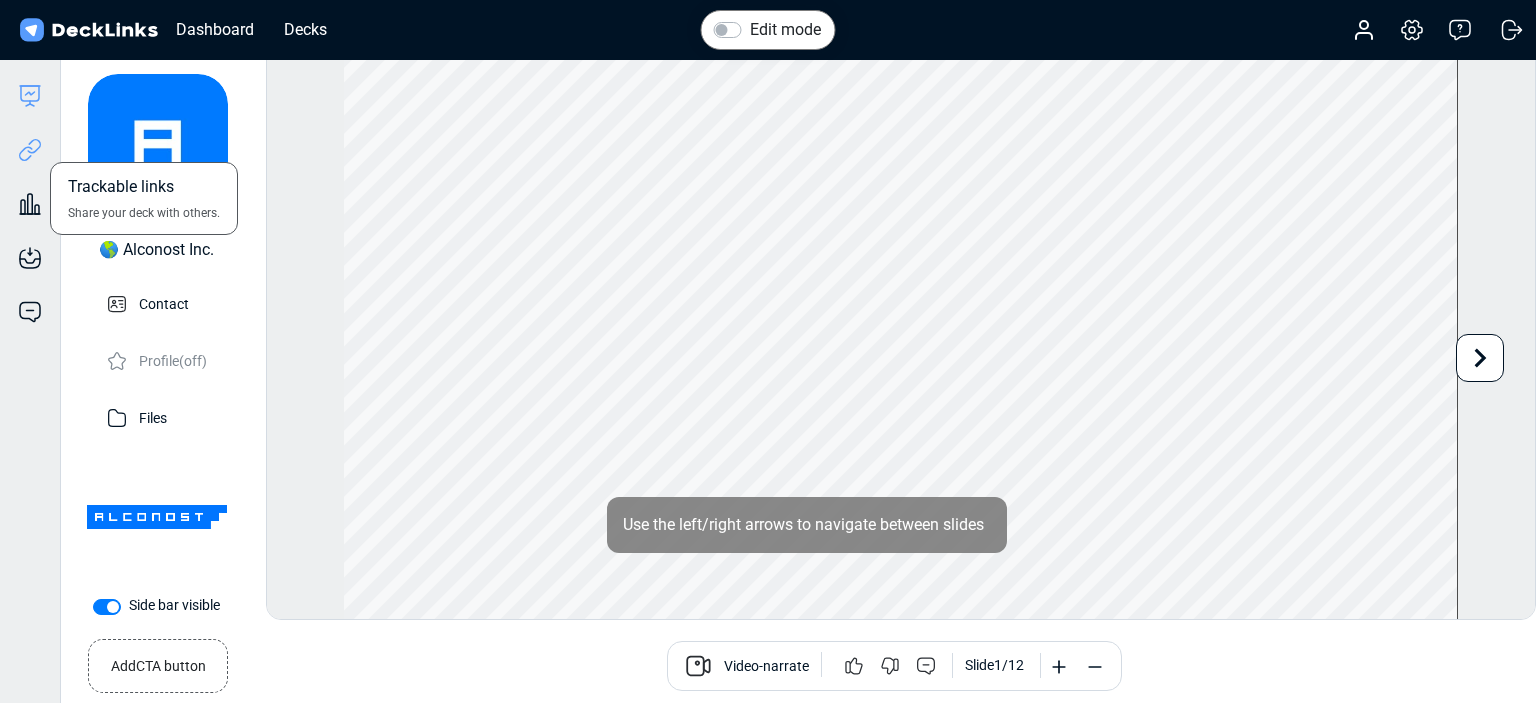 click 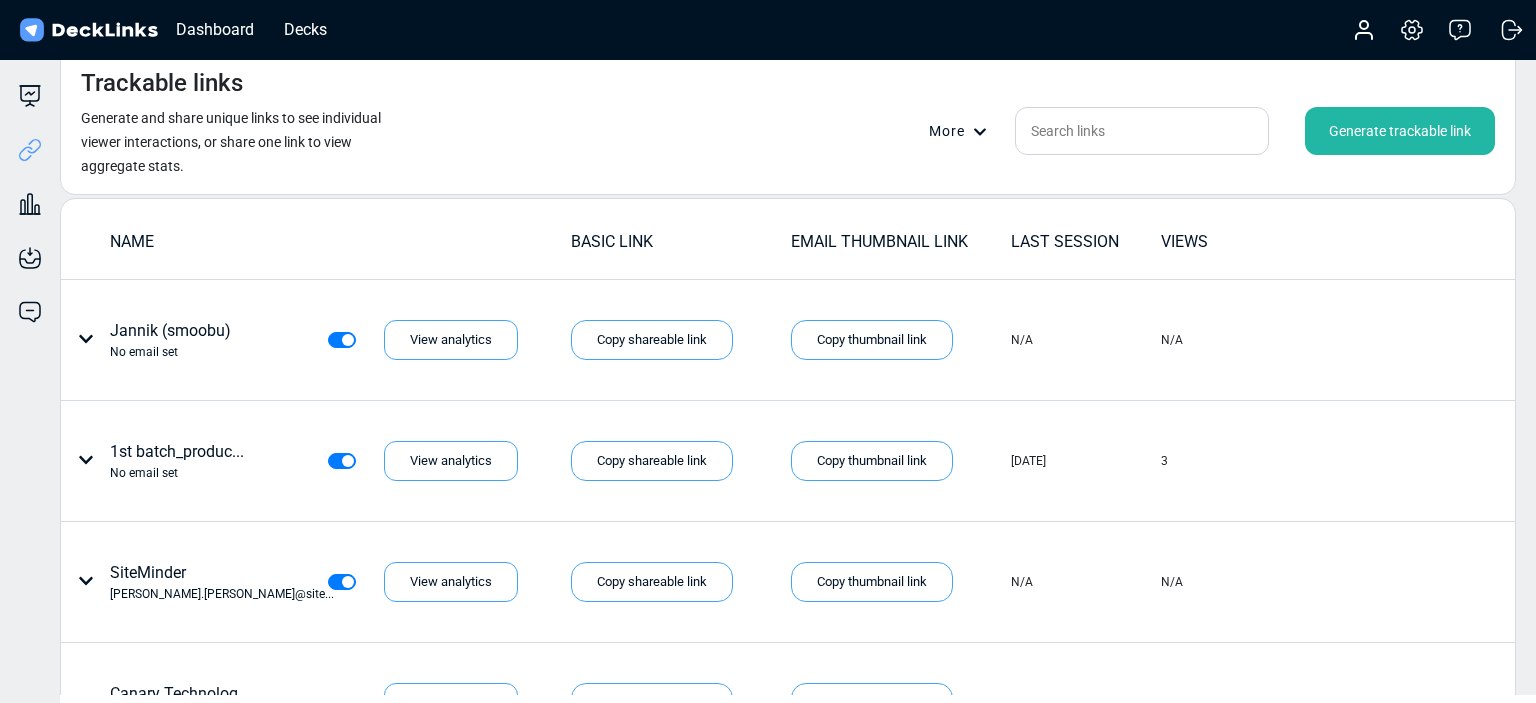 click on "Generate trackable link" at bounding box center (1400, 131) 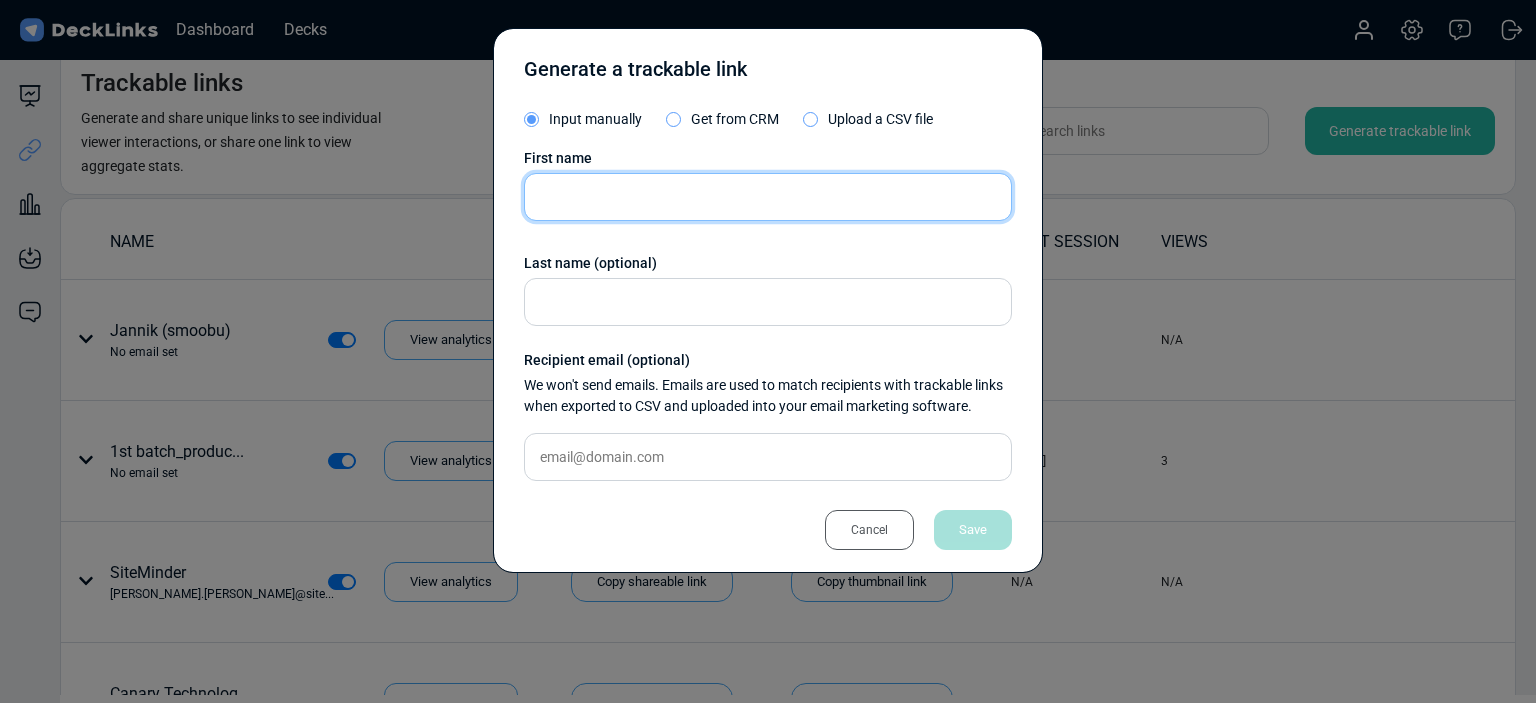 click at bounding box center (768, 197) 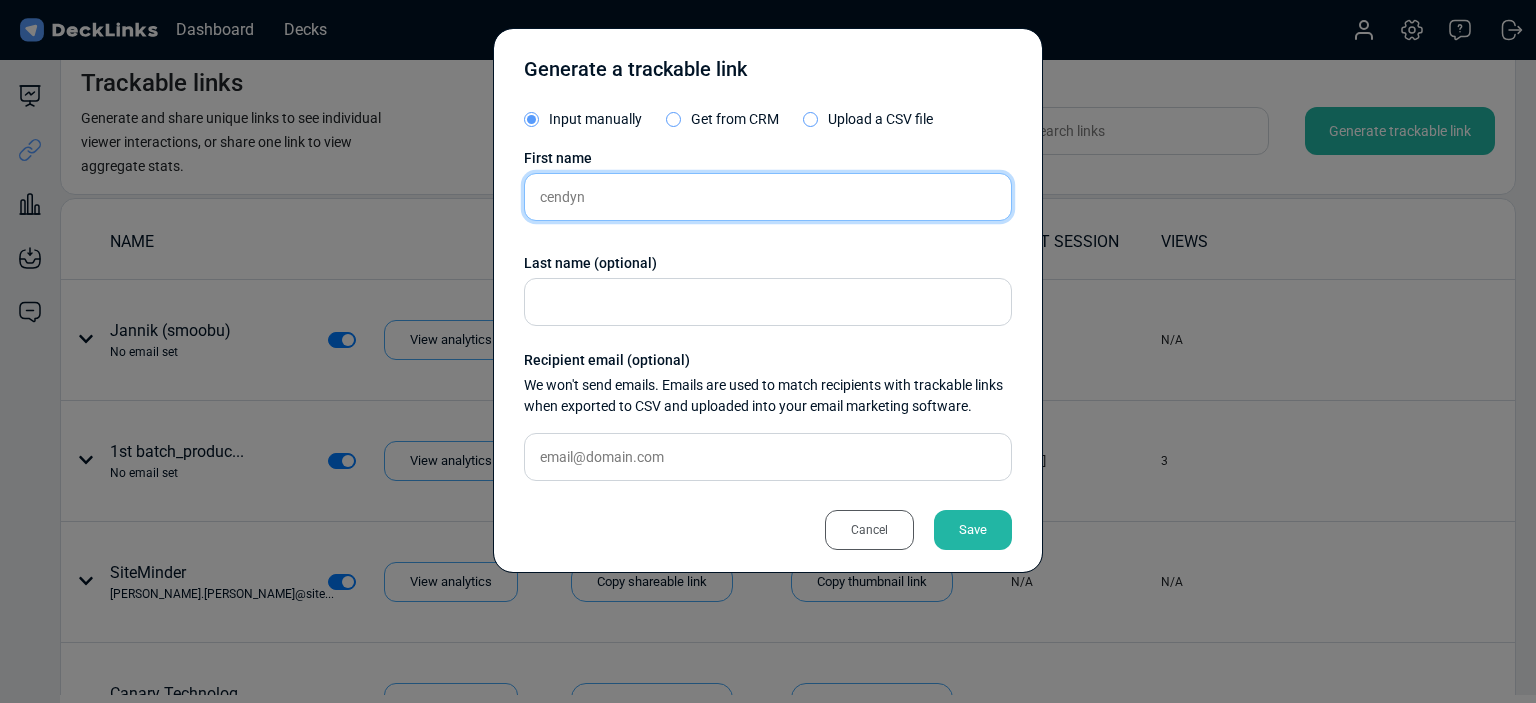 type on "cendyn" 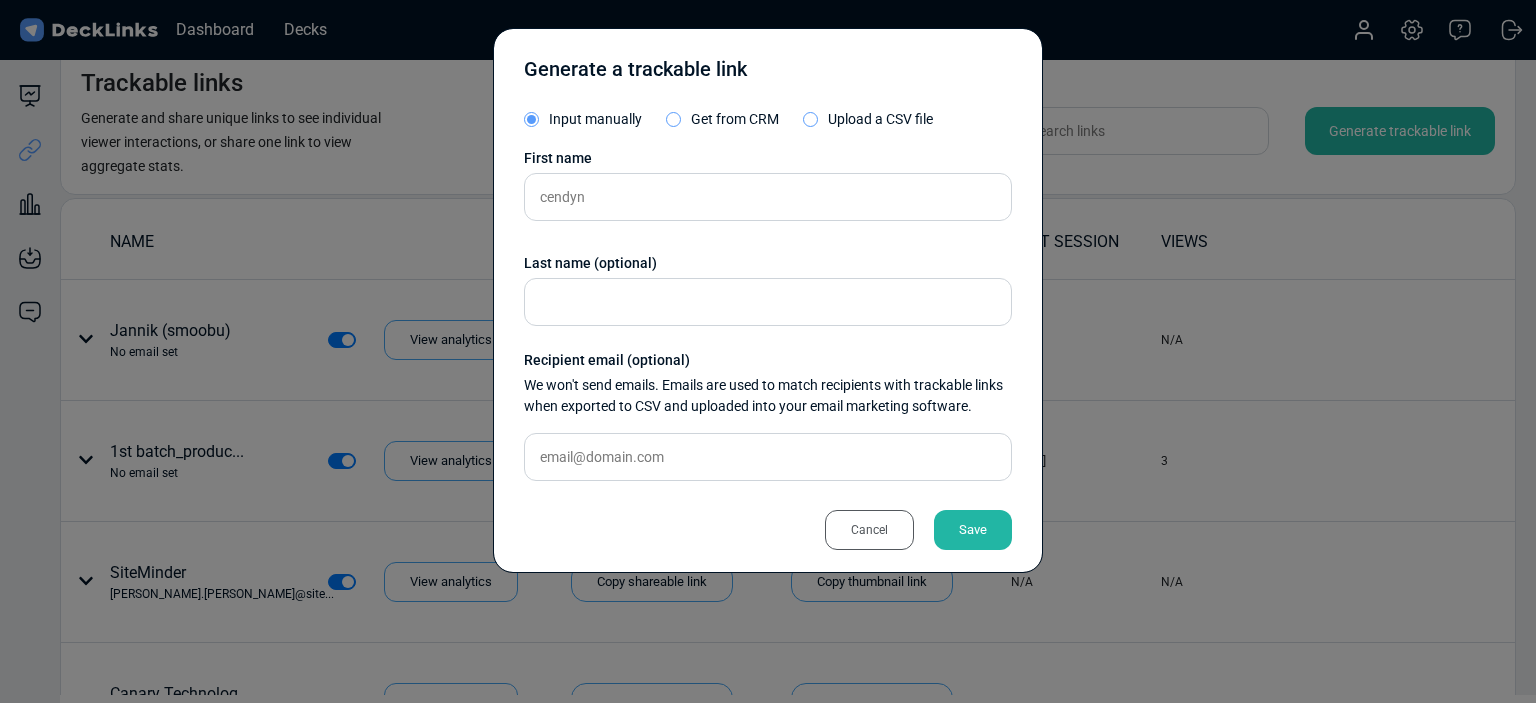 click on "Save" at bounding box center (973, 530) 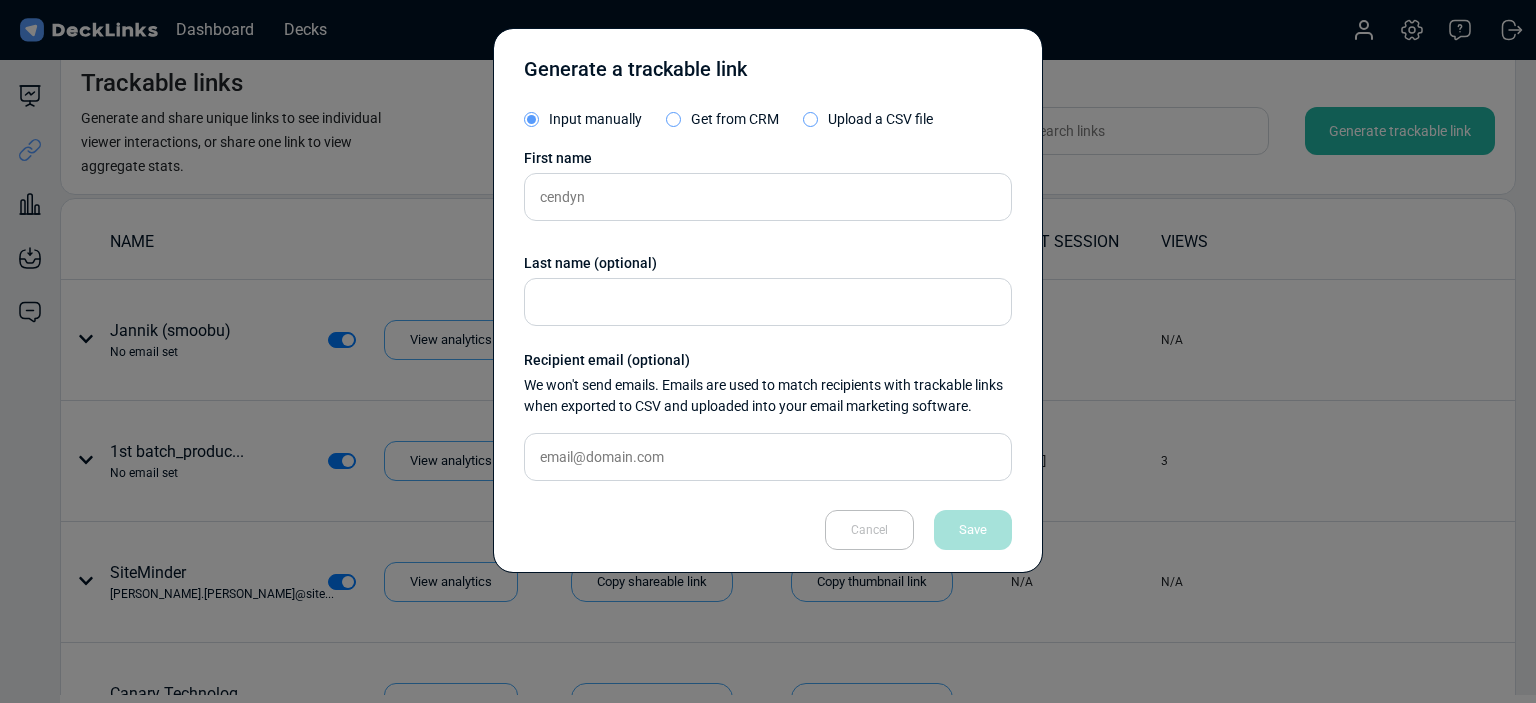 type 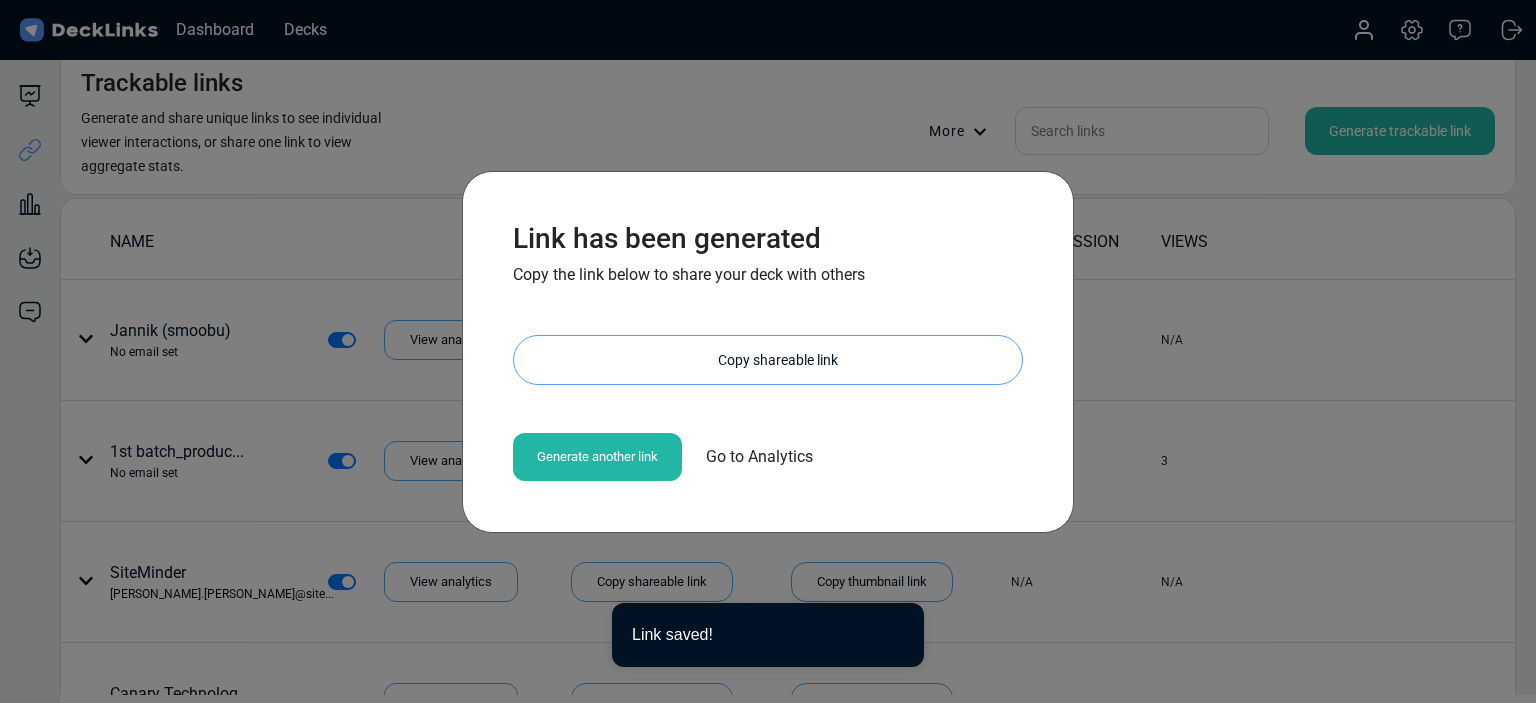 click on "Copy shareable link" at bounding box center (778, 360) 